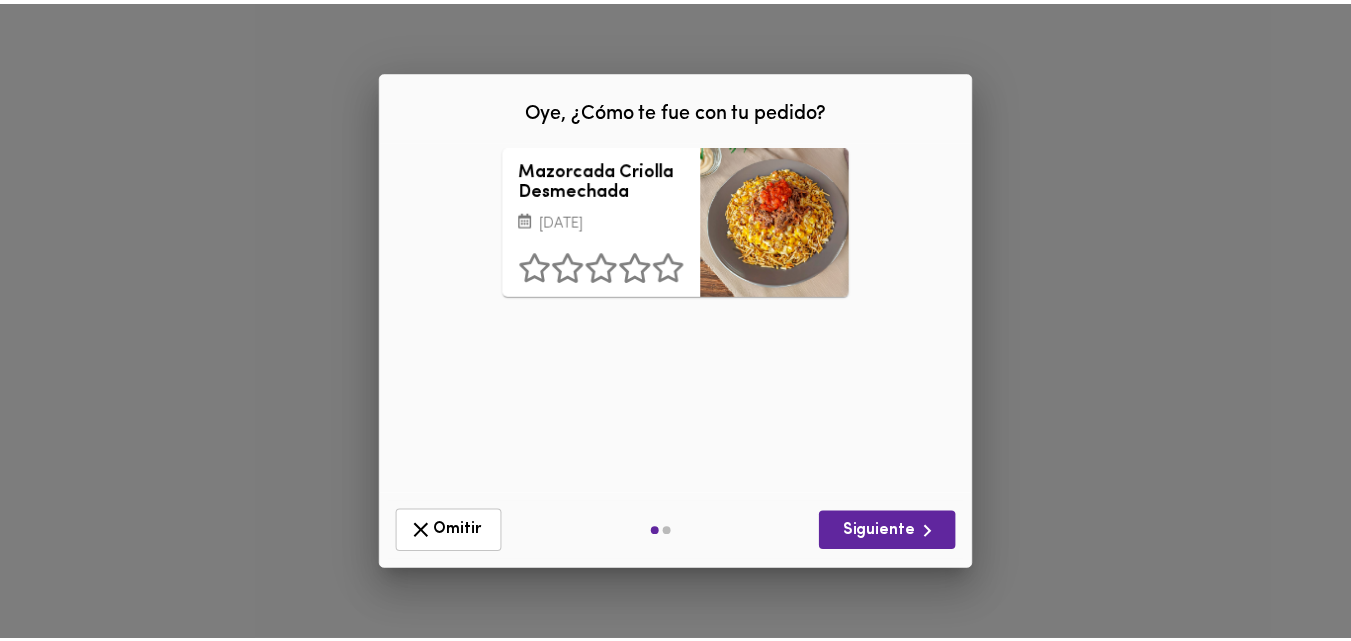 scroll, scrollTop: 0, scrollLeft: 0, axis: both 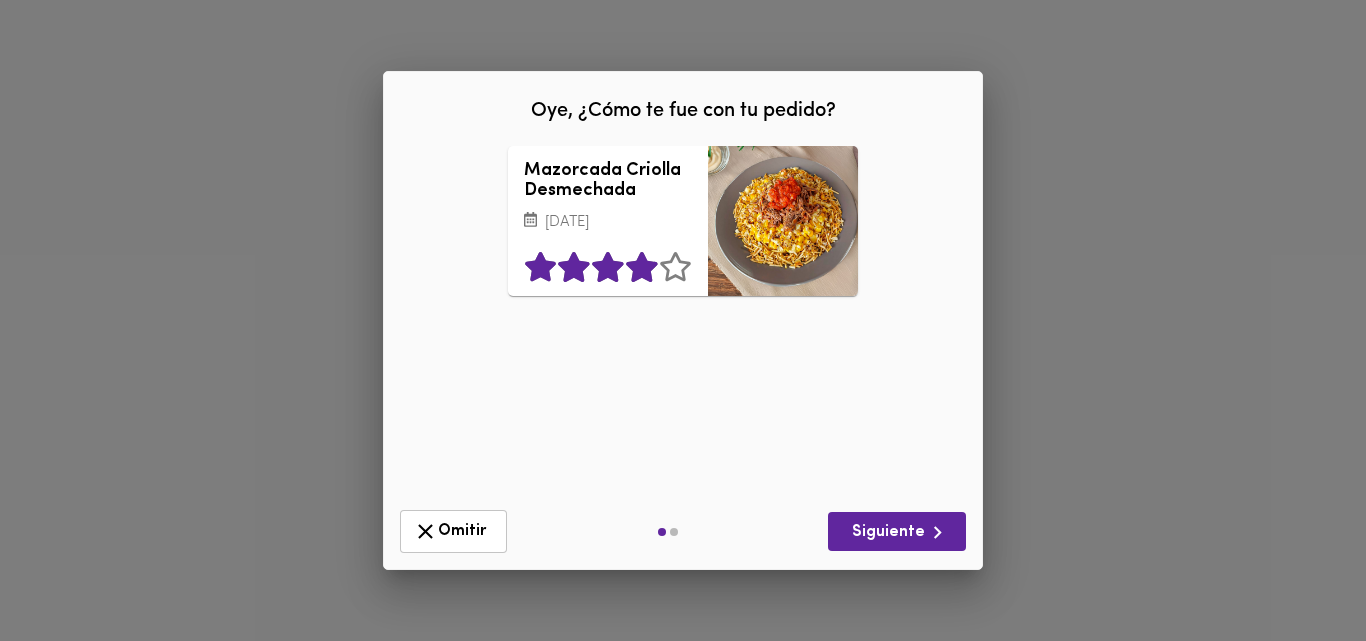 click 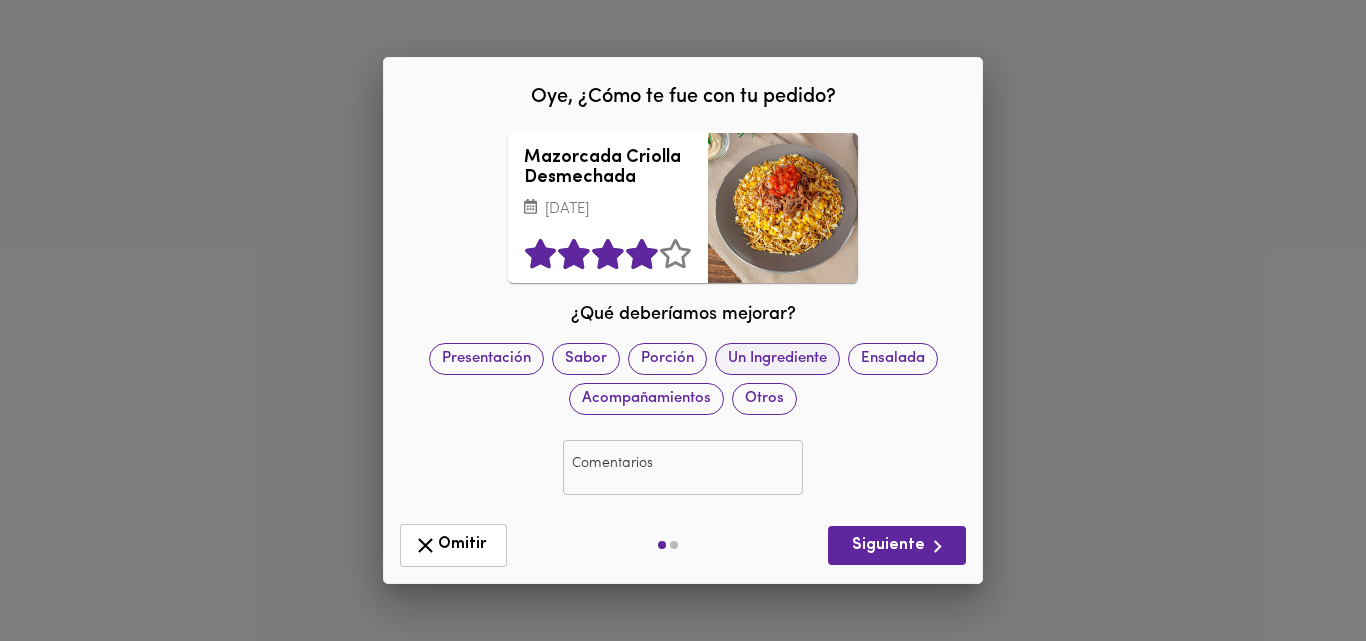 click on "Un Ingrediente" at bounding box center [777, 358] 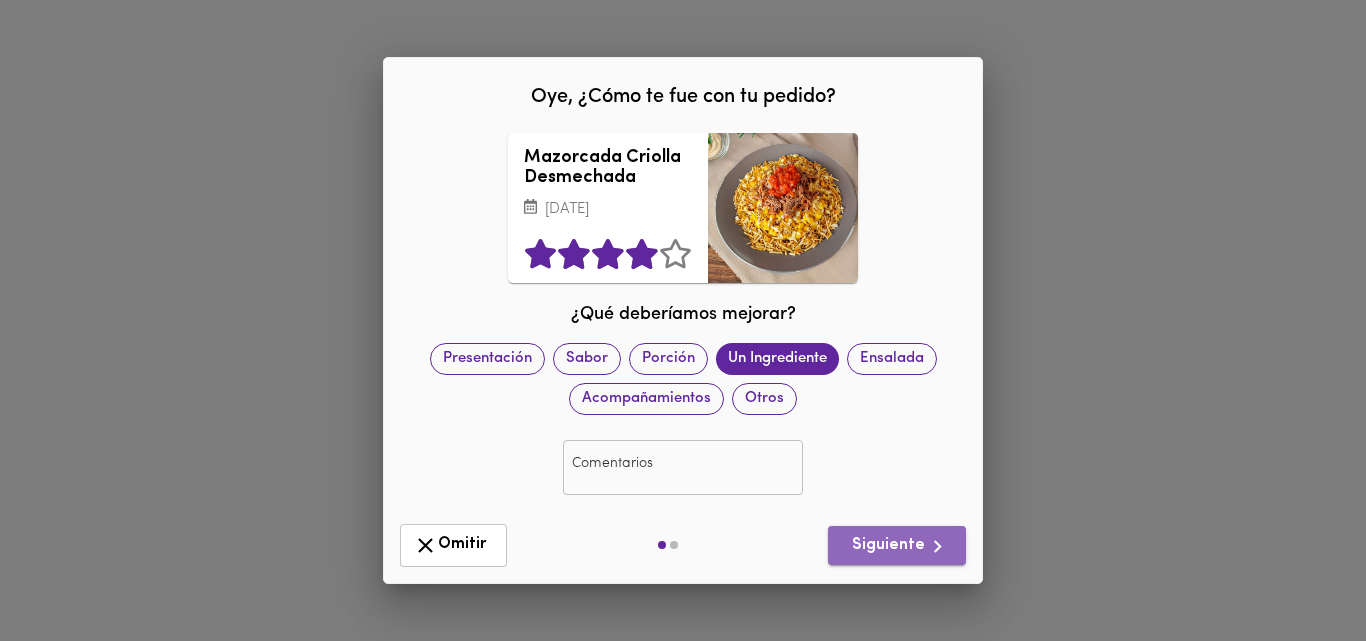click 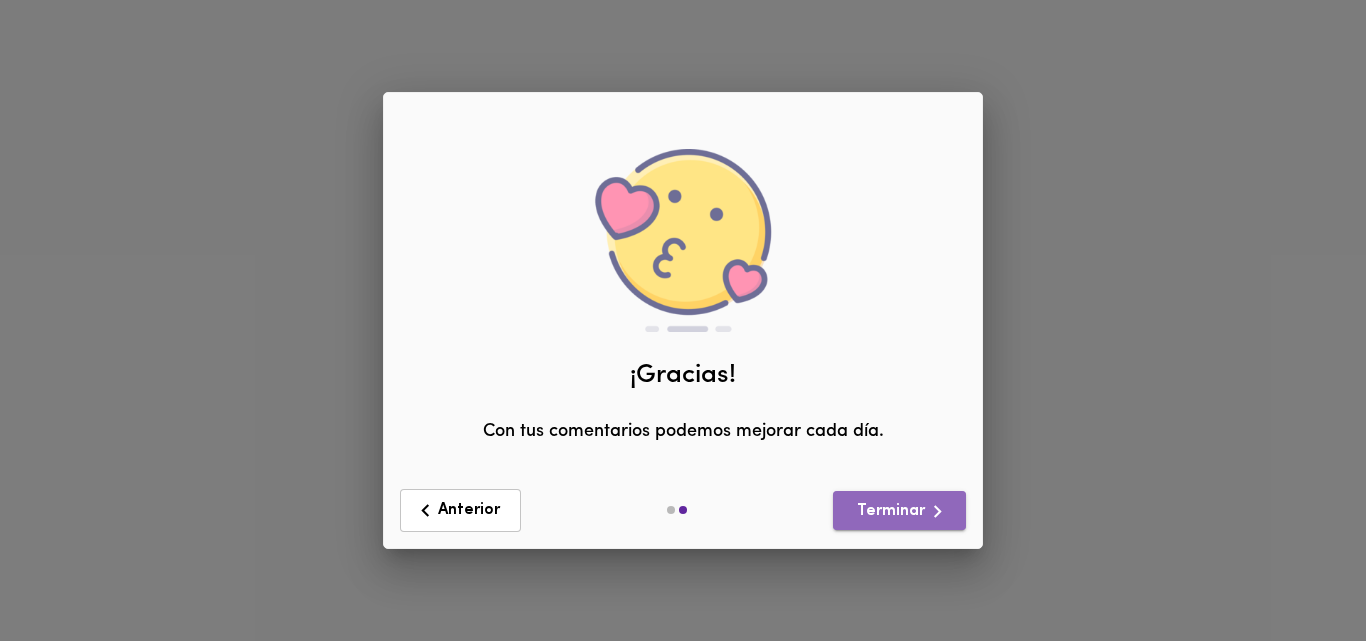 click on "Terminar" at bounding box center (899, 510) 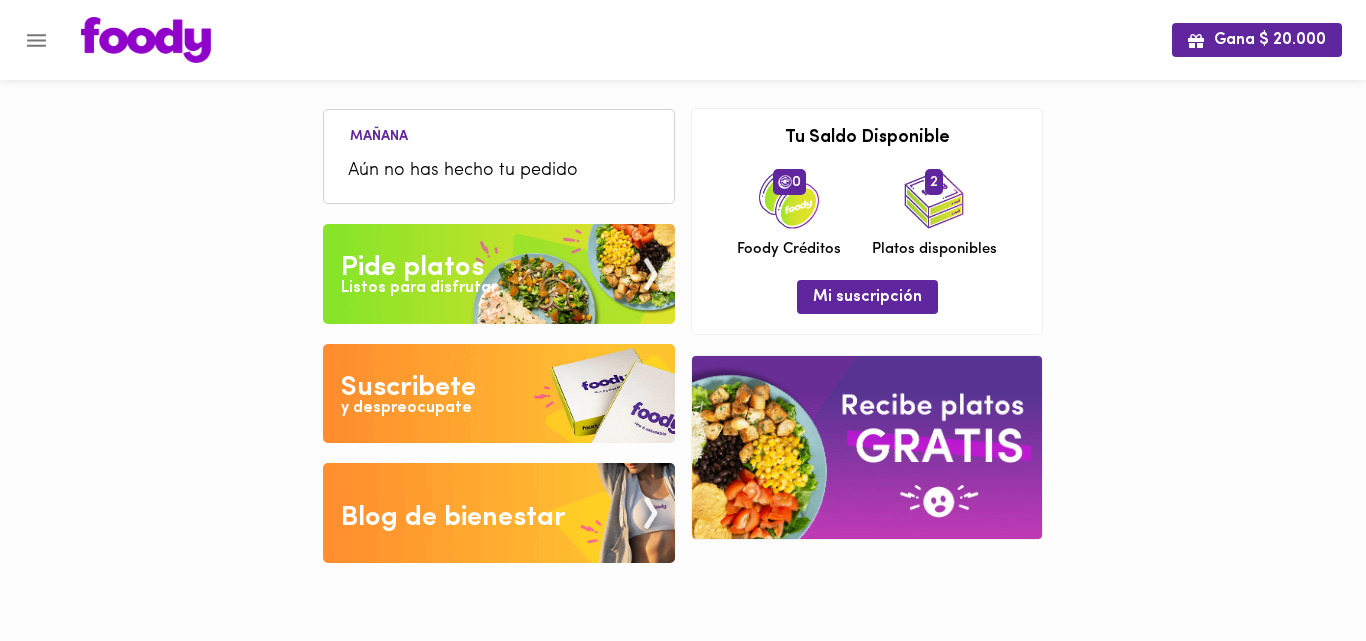 click on "Pide platos" at bounding box center (412, 268) 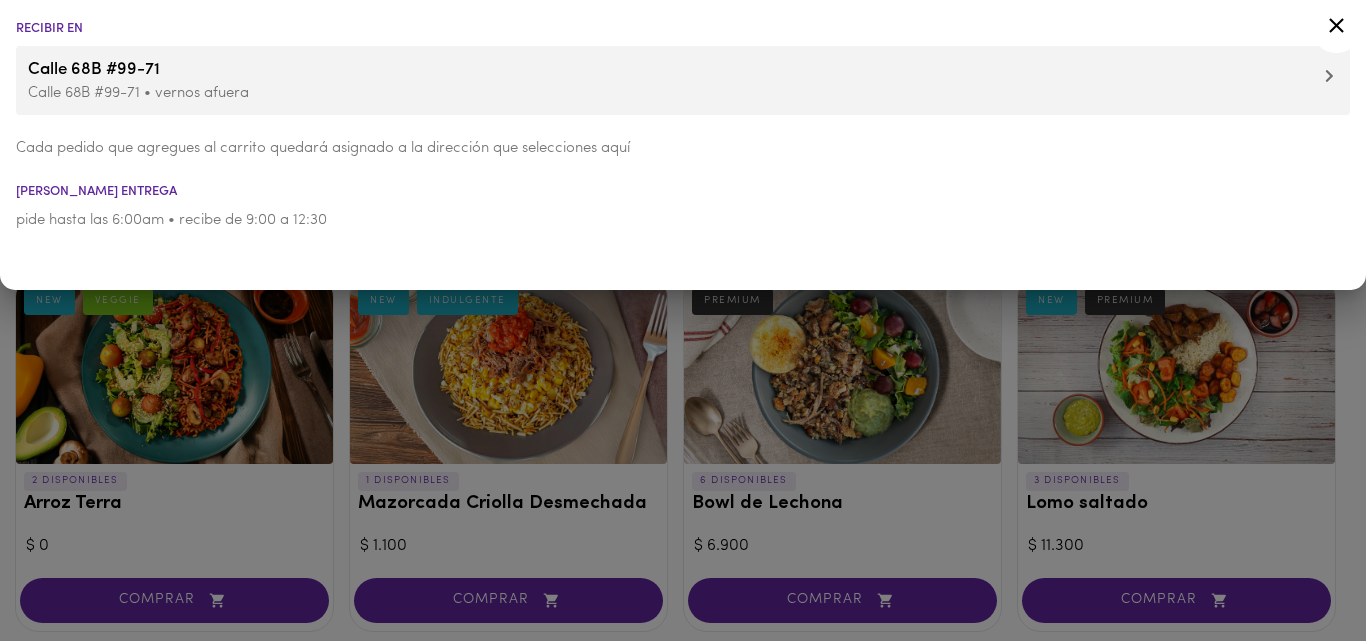 click 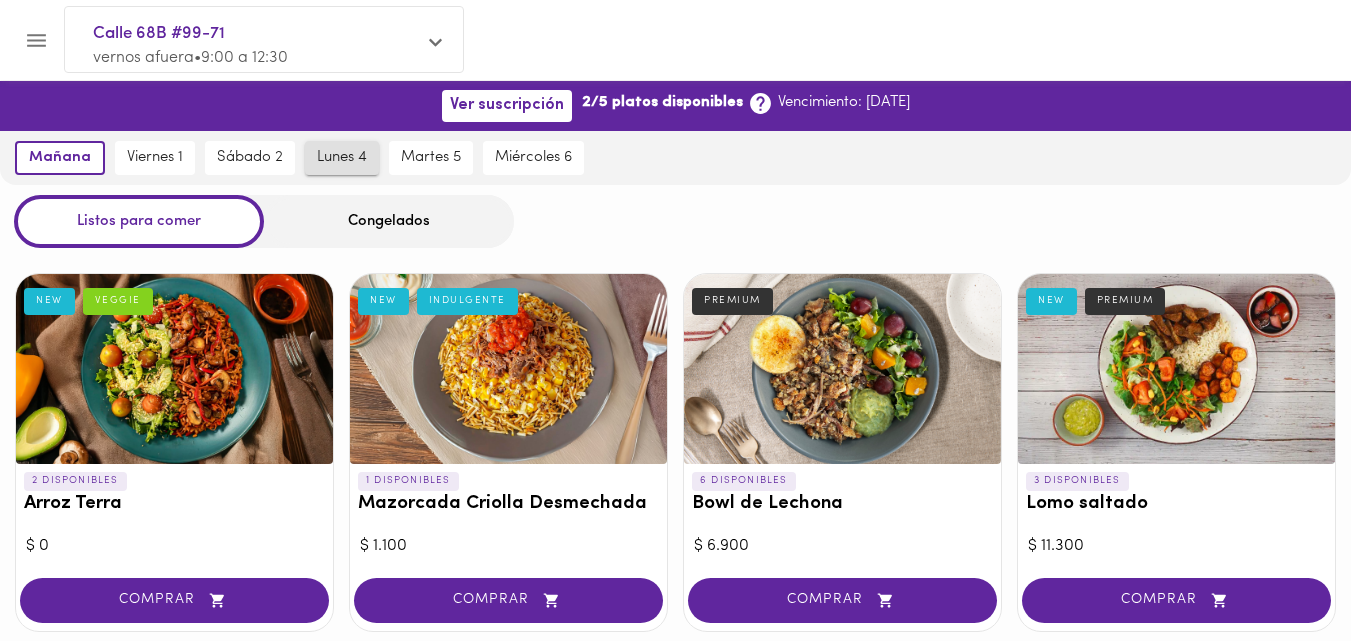 click on "lunes 4" at bounding box center [342, 158] 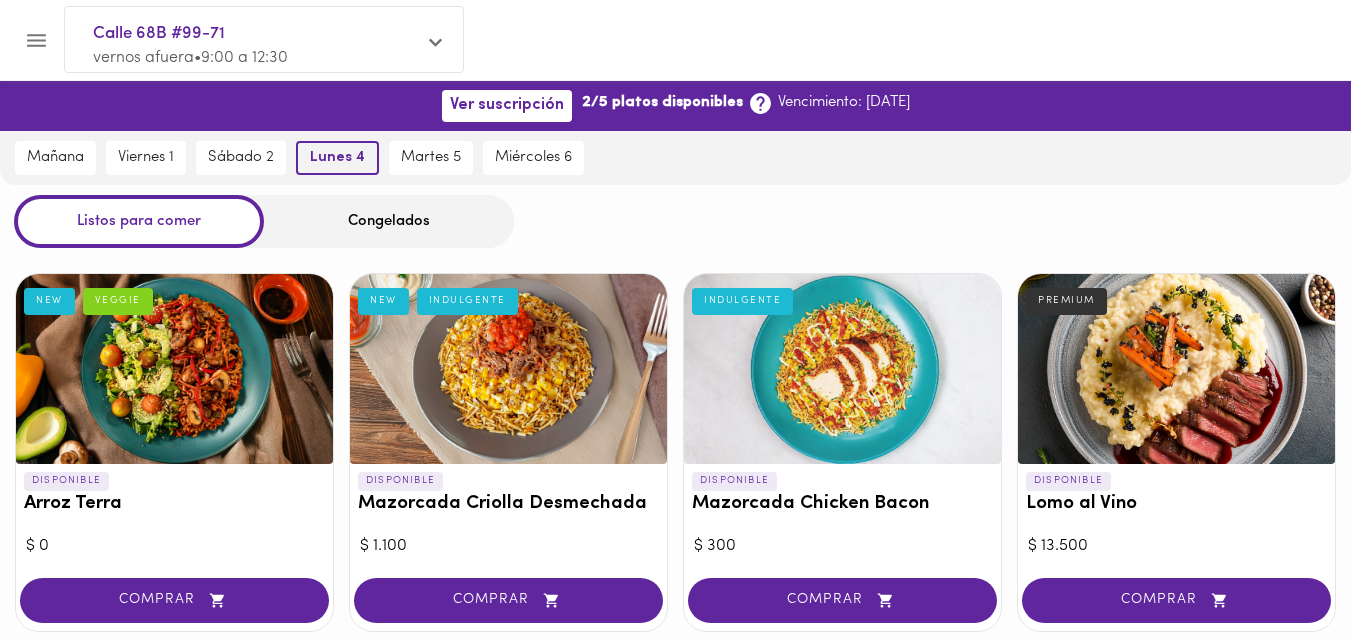 click on "lunes 4" at bounding box center [337, 158] 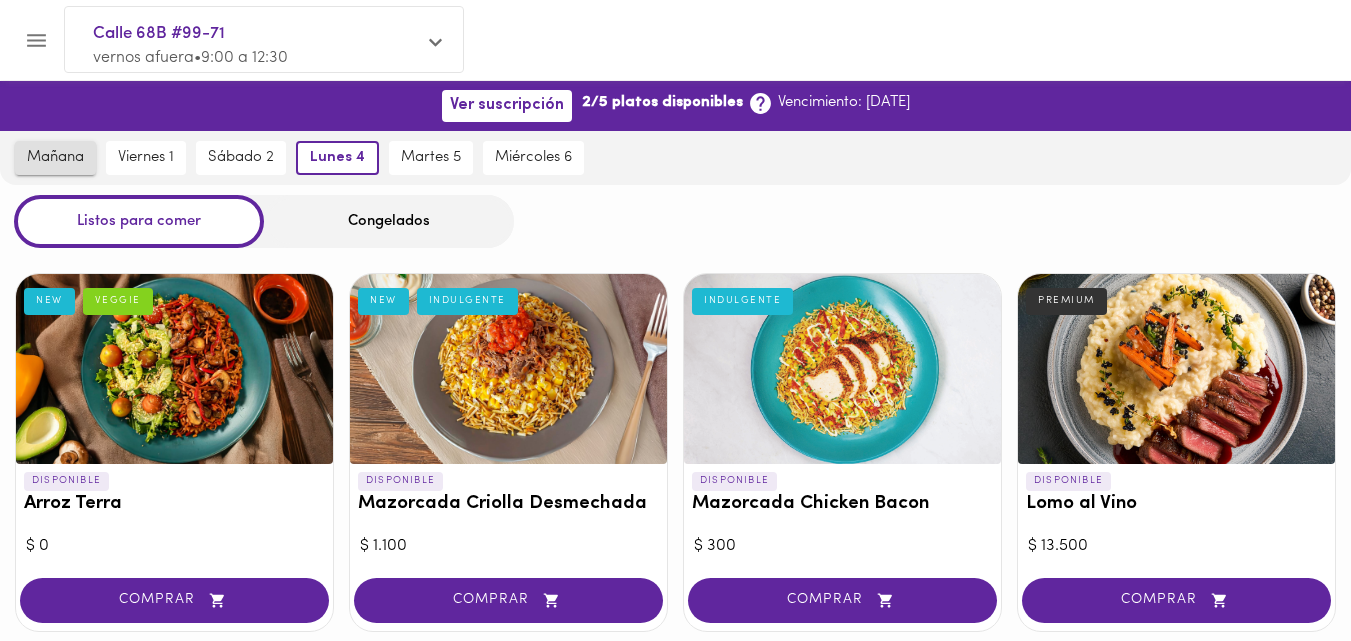 click on "mañana" at bounding box center [55, 158] 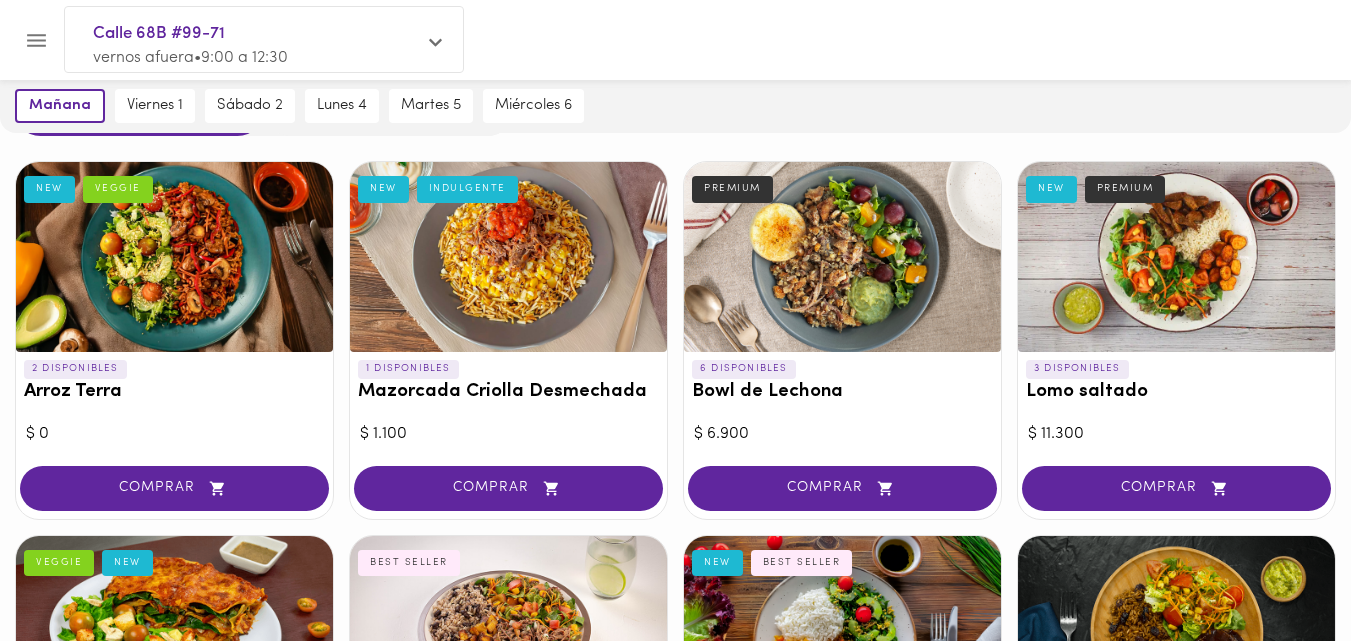 scroll, scrollTop: 84, scrollLeft: 0, axis: vertical 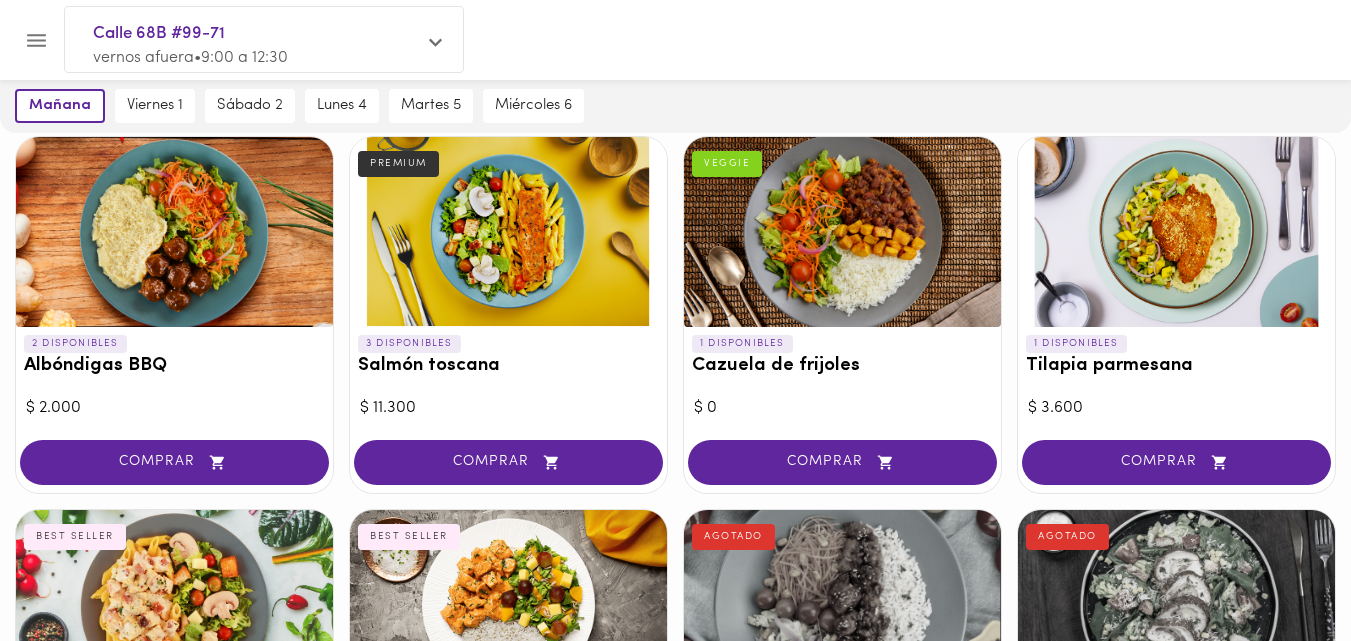click at bounding box center (508, 232) 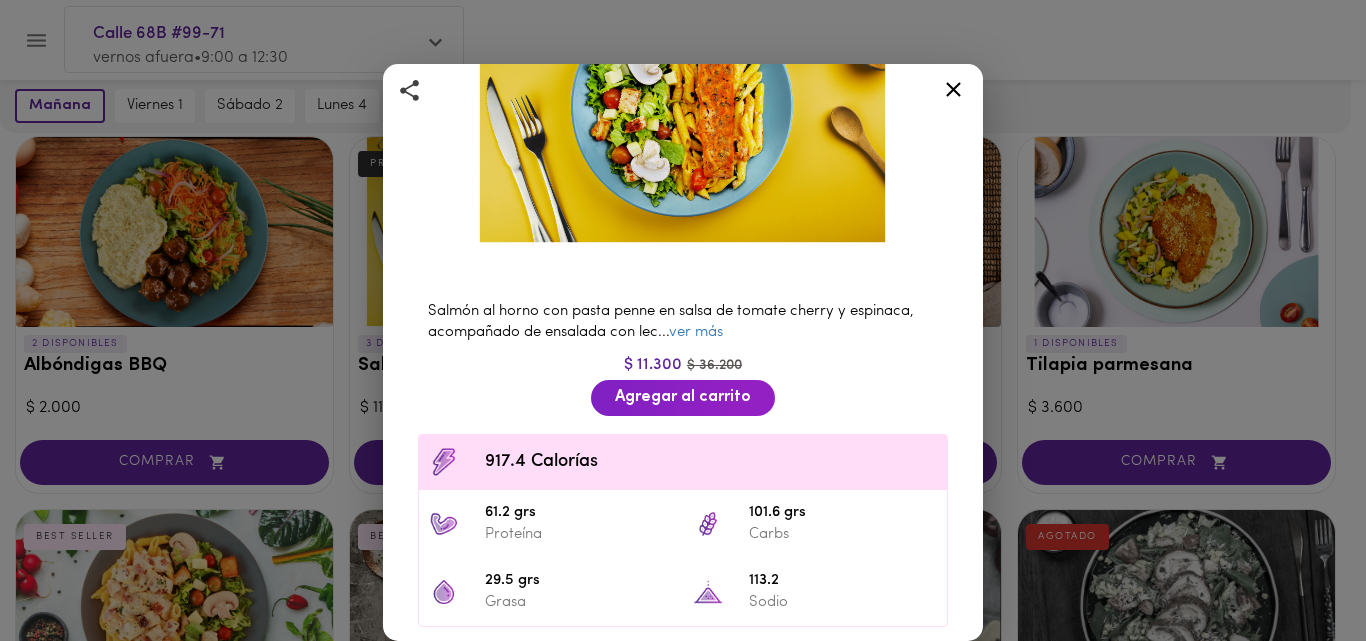 scroll, scrollTop: 222, scrollLeft: 0, axis: vertical 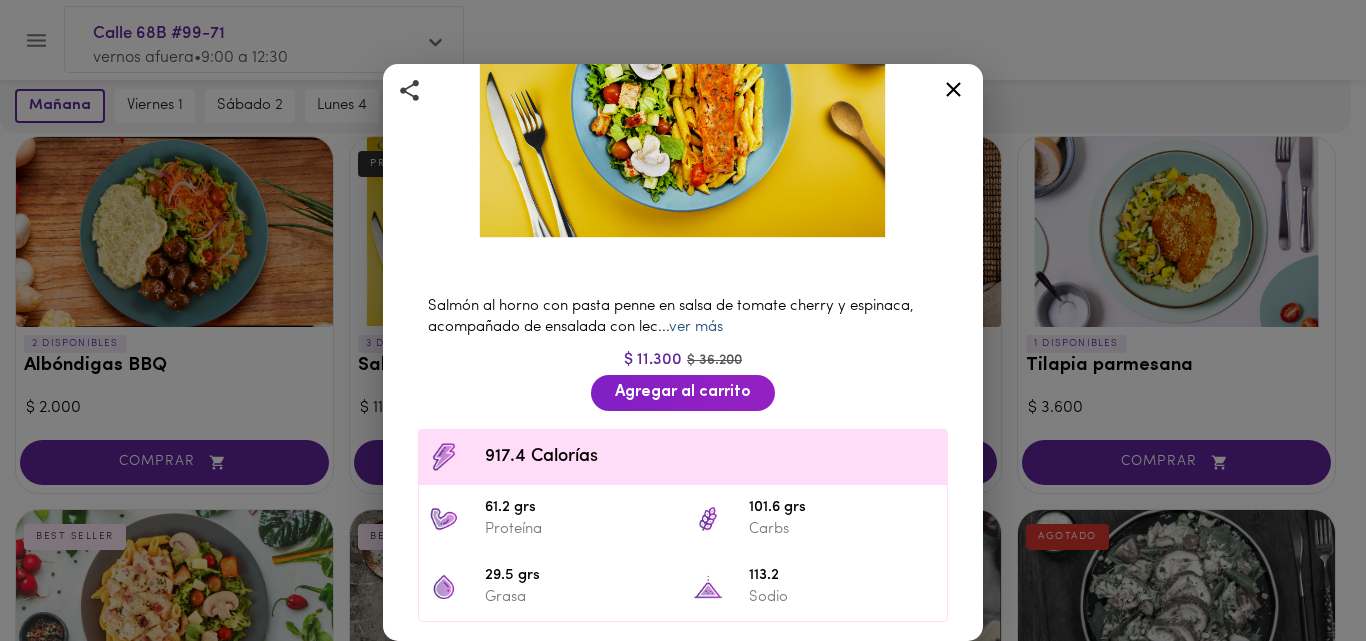 click on "ver más" at bounding box center [696, 327] 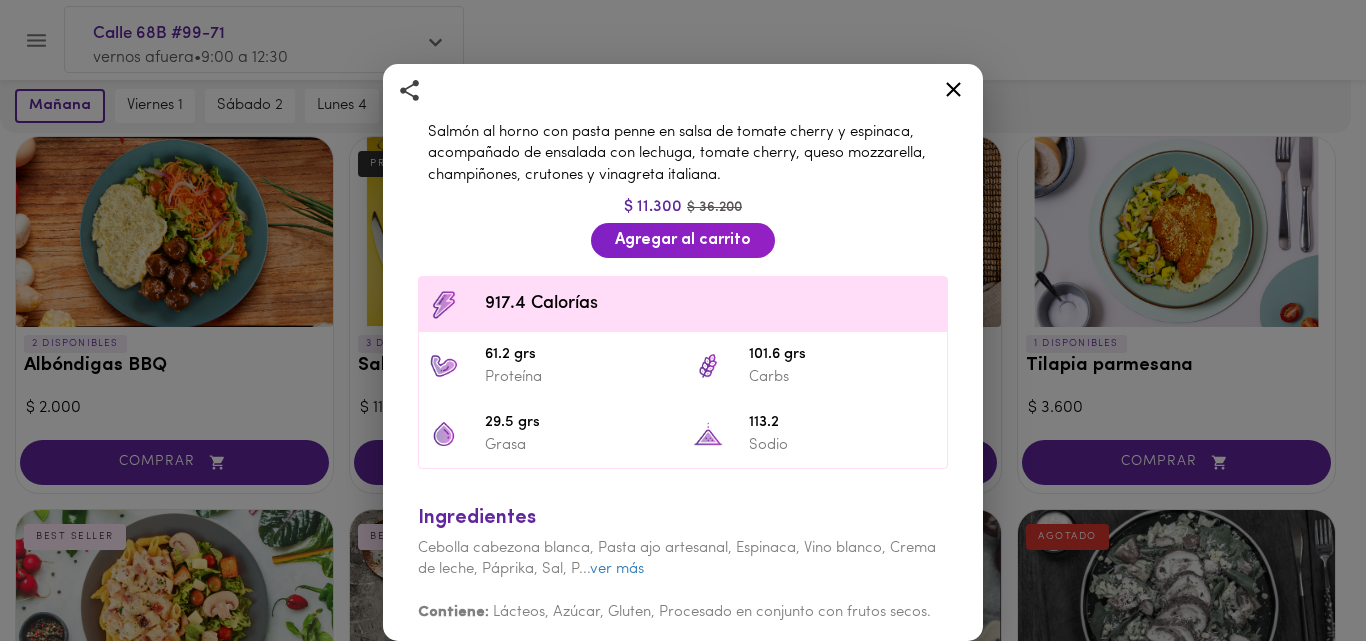 scroll, scrollTop: 397, scrollLeft: 0, axis: vertical 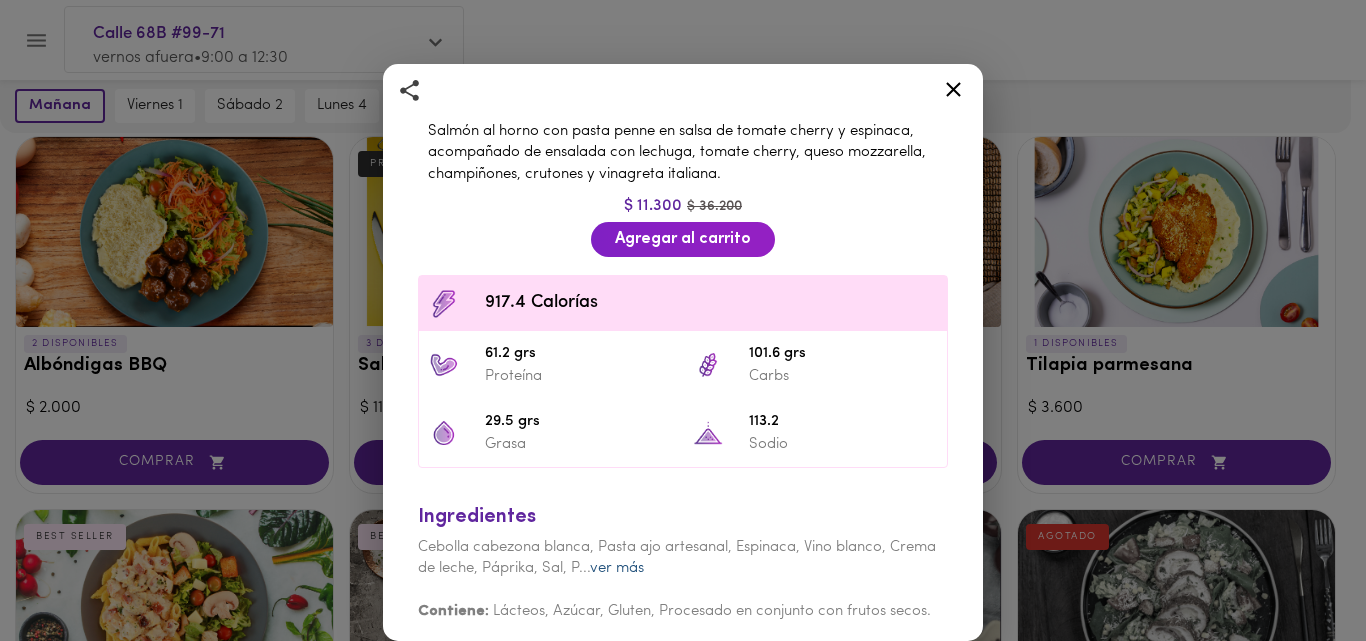 click on "ver más" at bounding box center (617, 568) 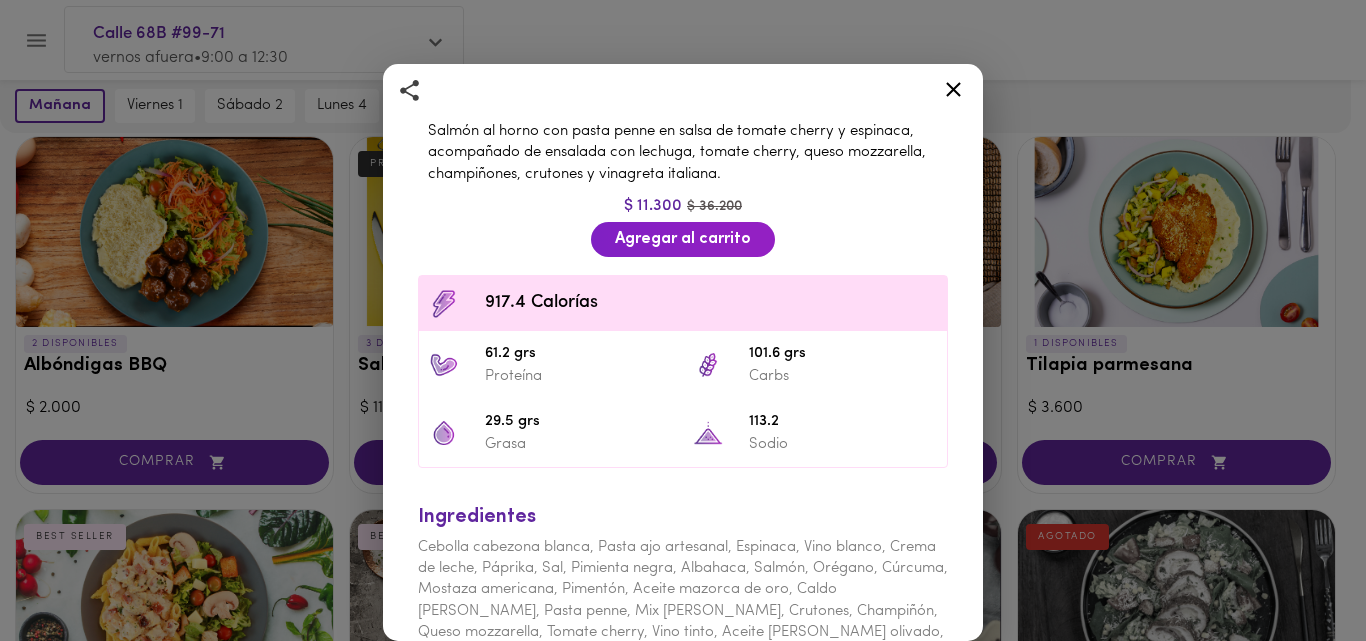 scroll, scrollTop: 482, scrollLeft: 0, axis: vertical 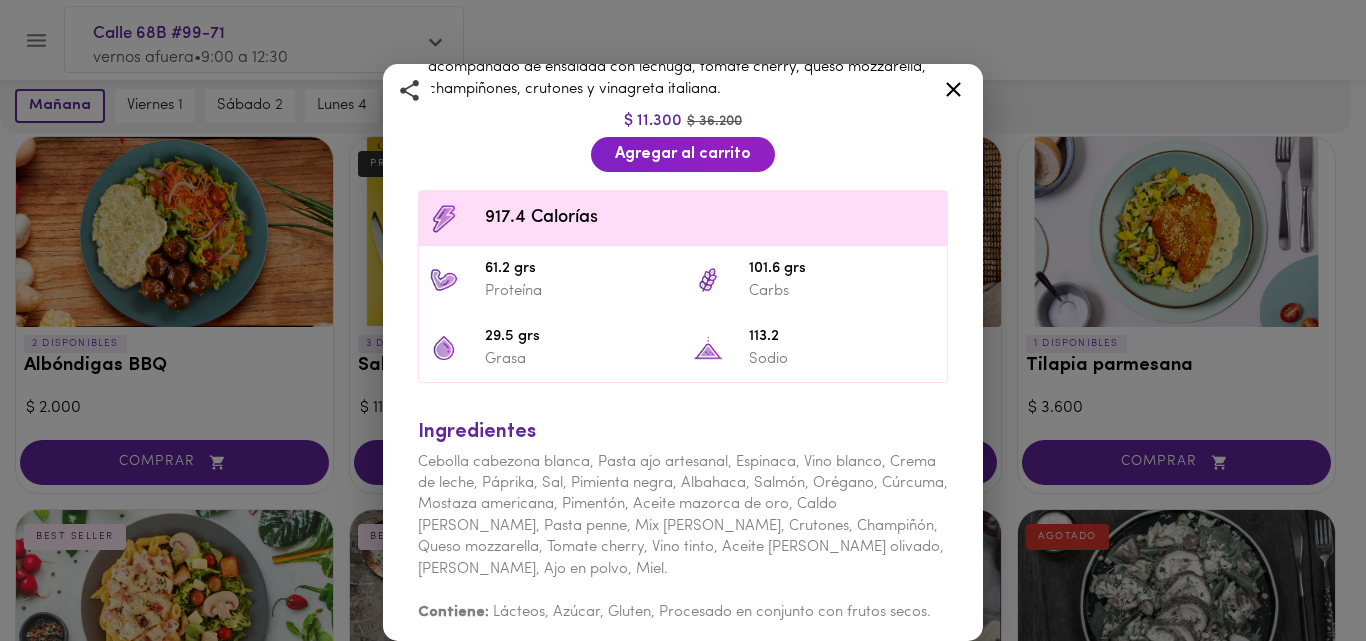 click 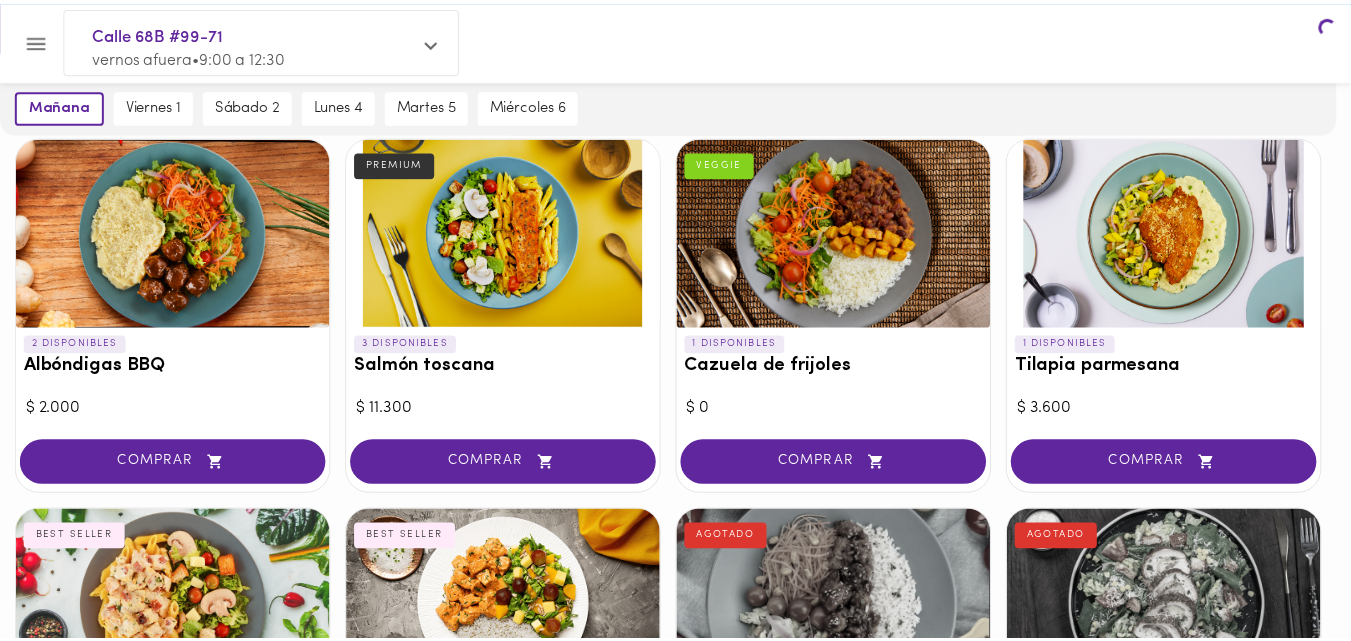 scroll, scrollTop: 0, scrollLeft: 0, axis: both 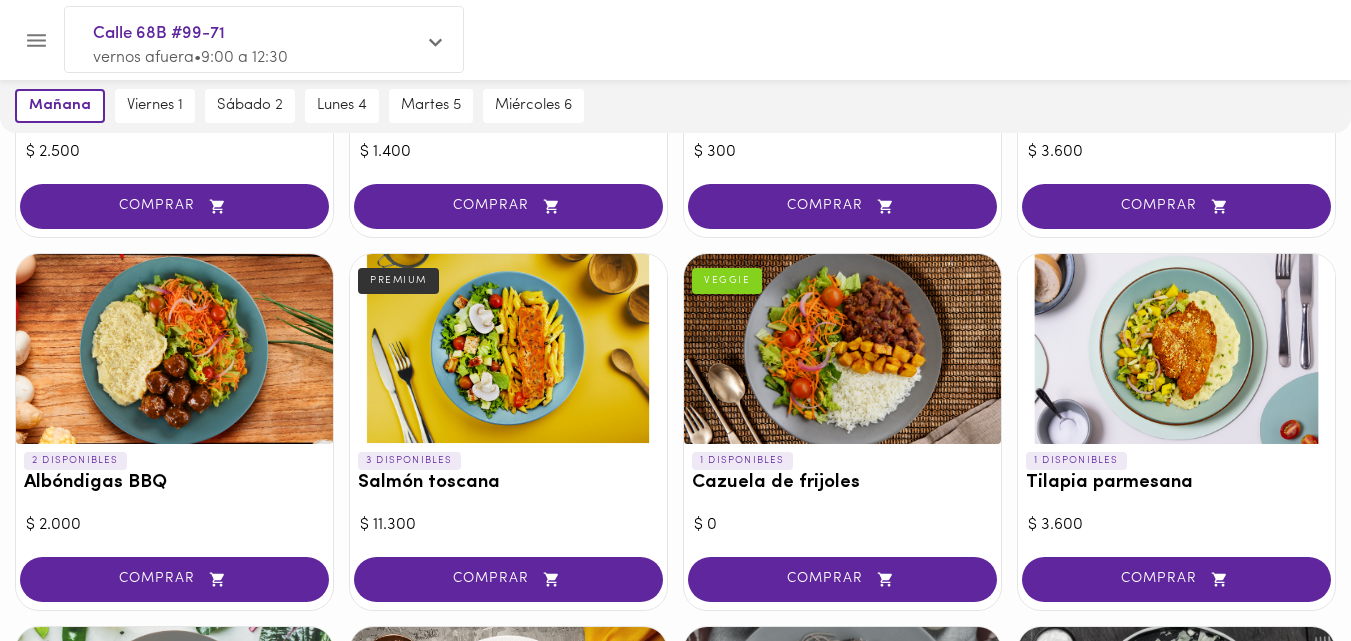 click at bounding box center (1176, 349) 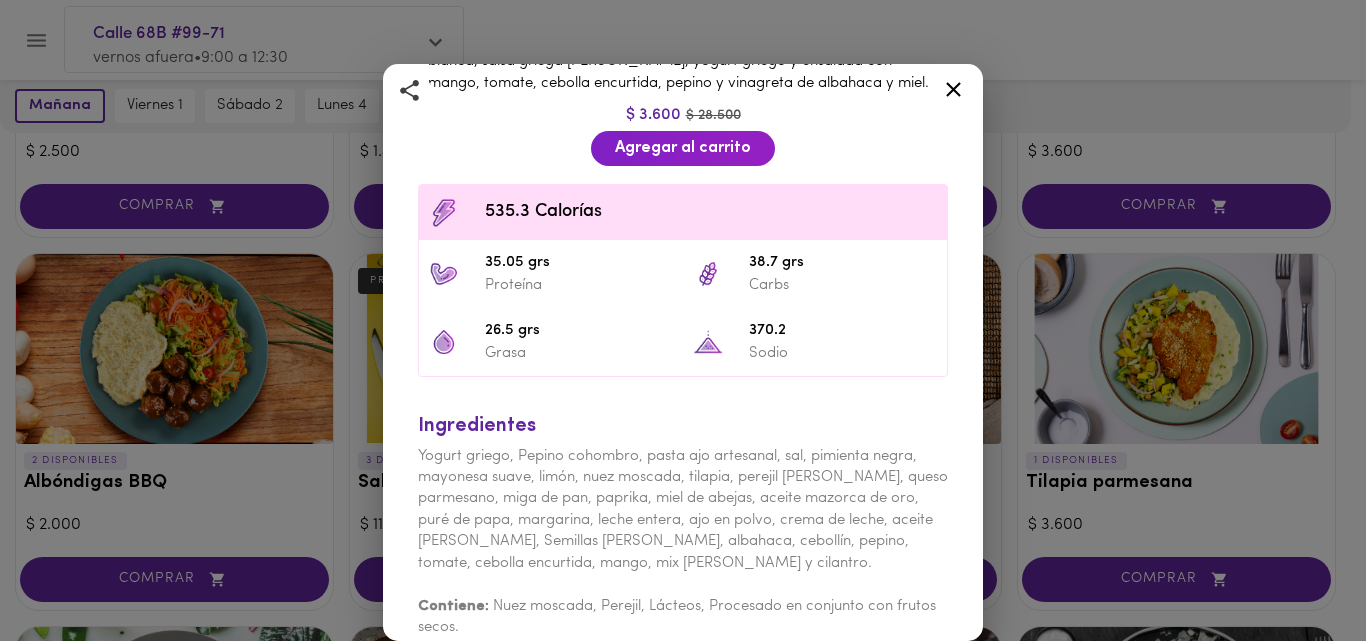 scroll, scrollTop: 504, scrollLeft: 0, axis: vertical 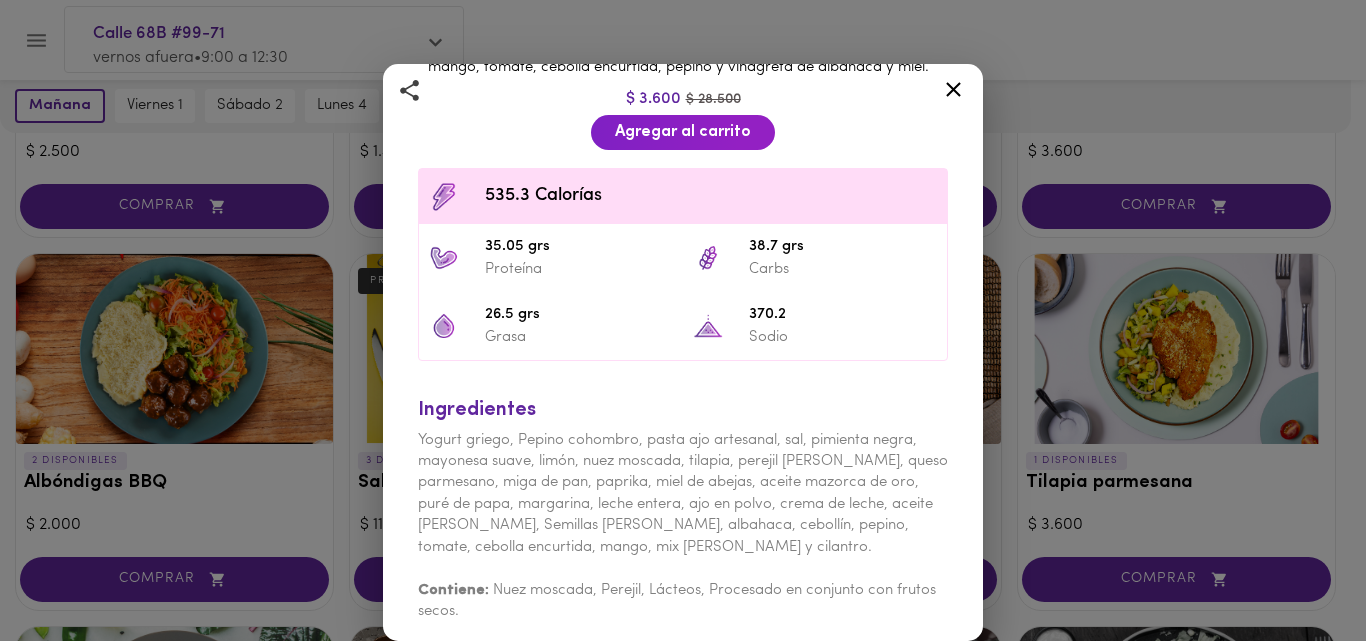 click 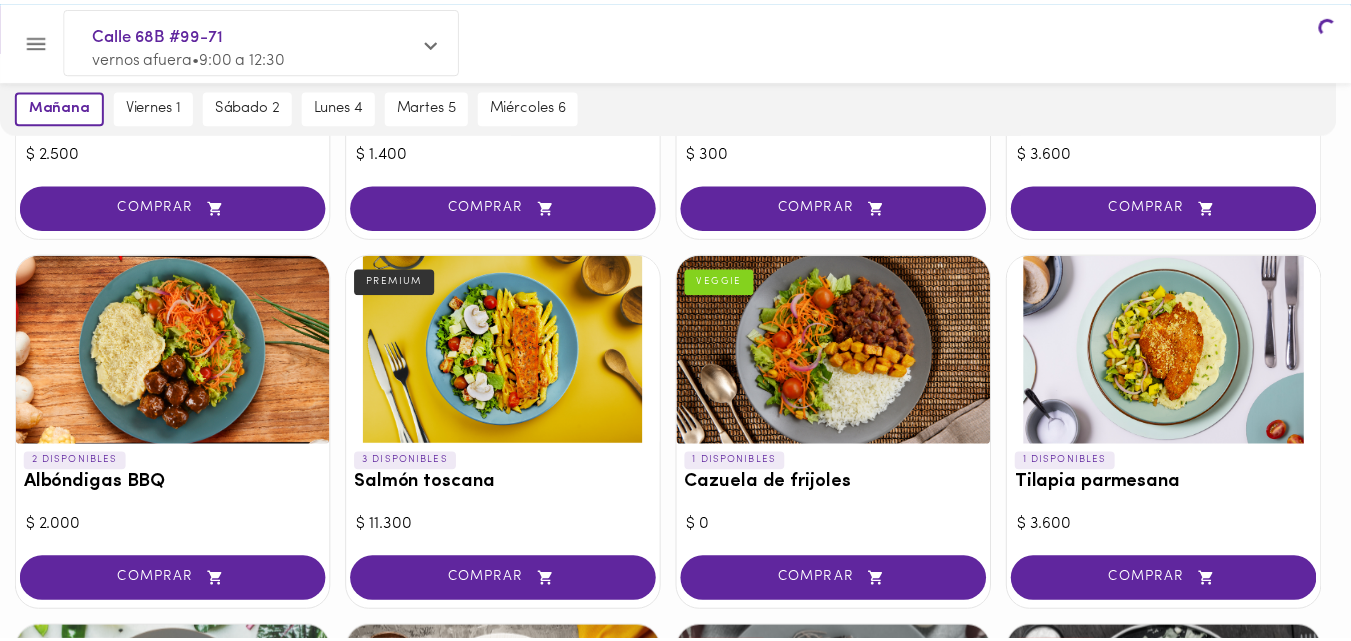 scroll, scrollTop: 0, scrollLeft: 0, axis: both 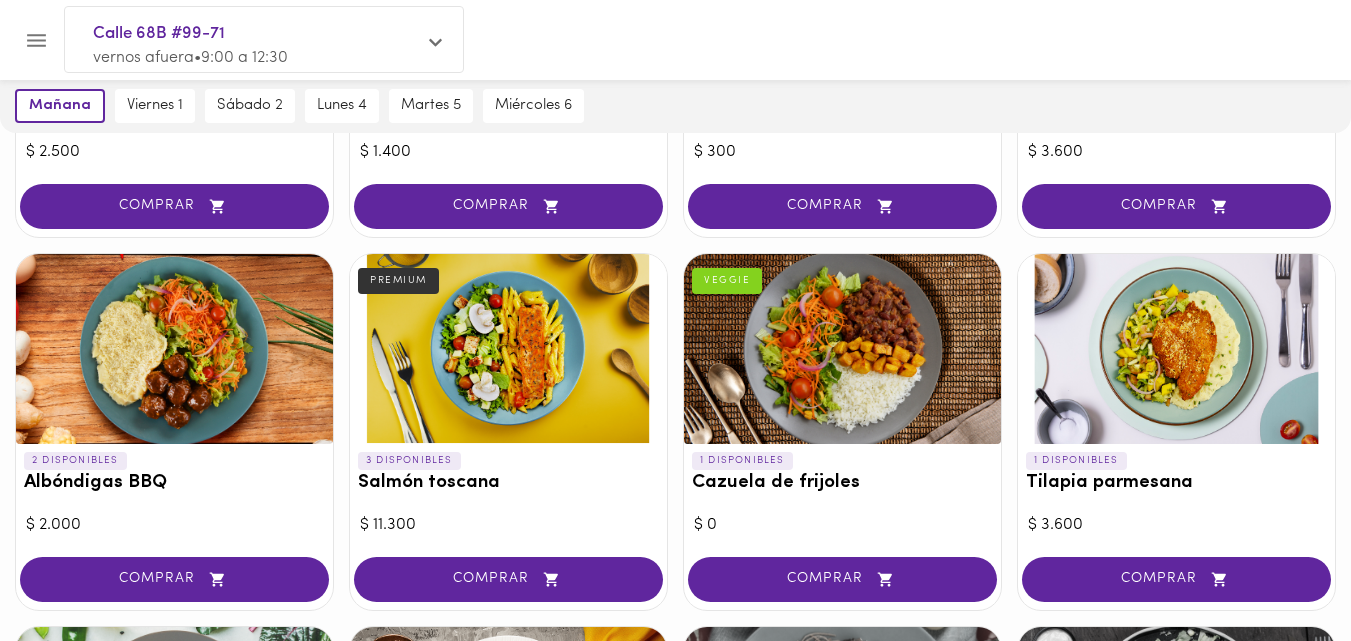 click at bounding box center (1176, 349) 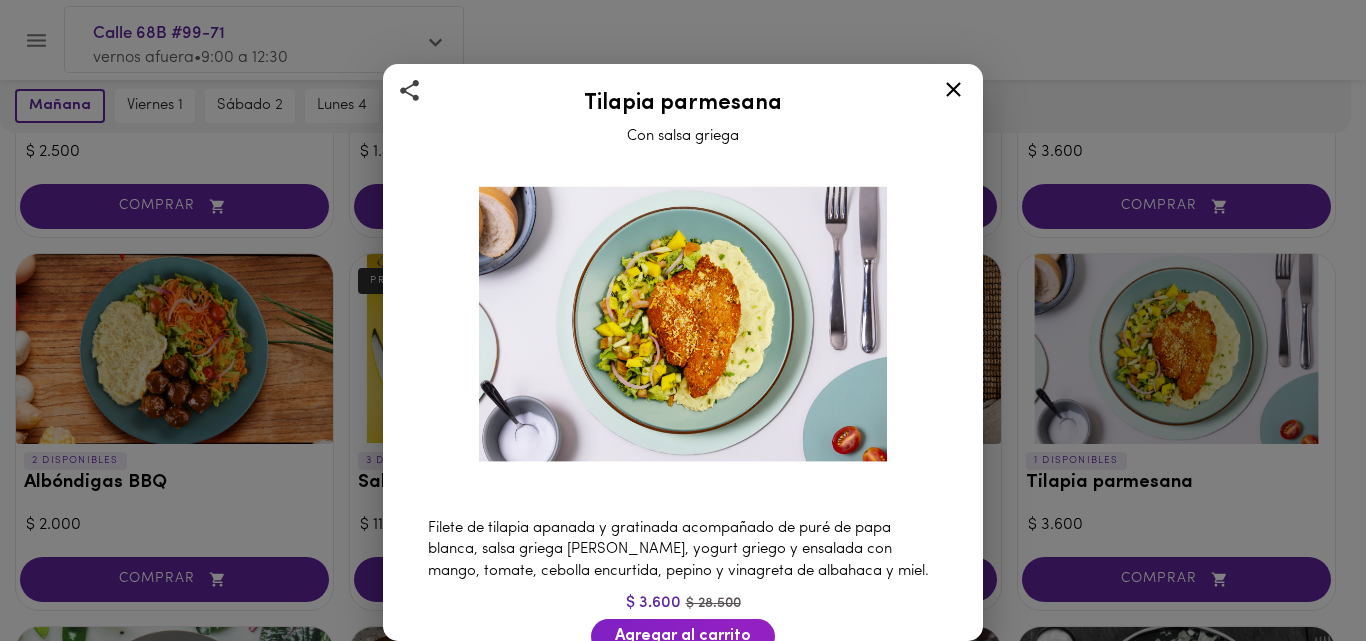 click 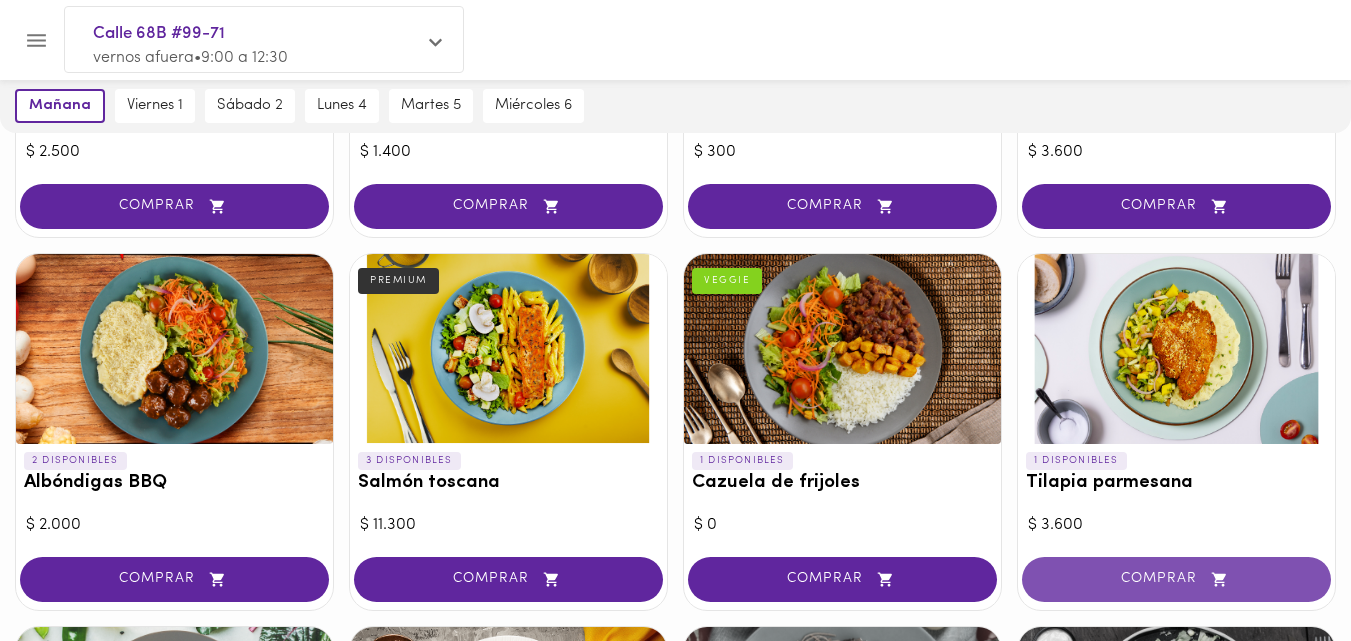 click on "COMPRAR" at bounding box center (1176, 579) 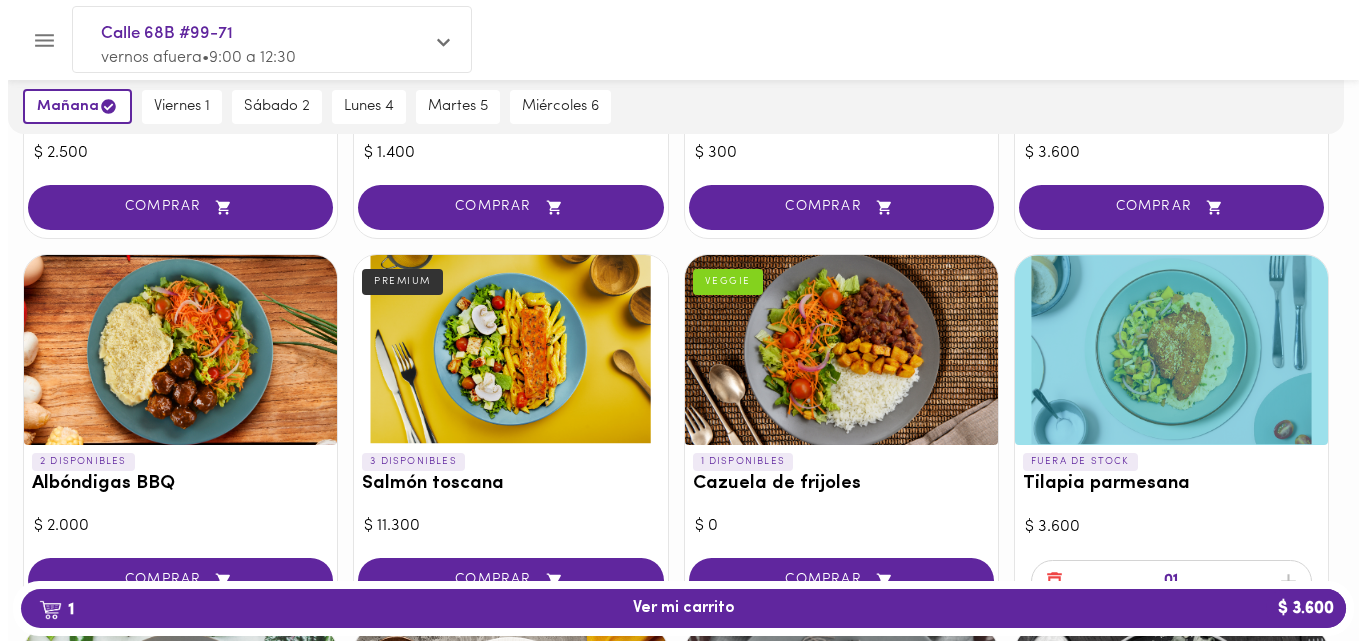 scroll, scrollTop: 1141, scrollLeft: 0, axis: vertical 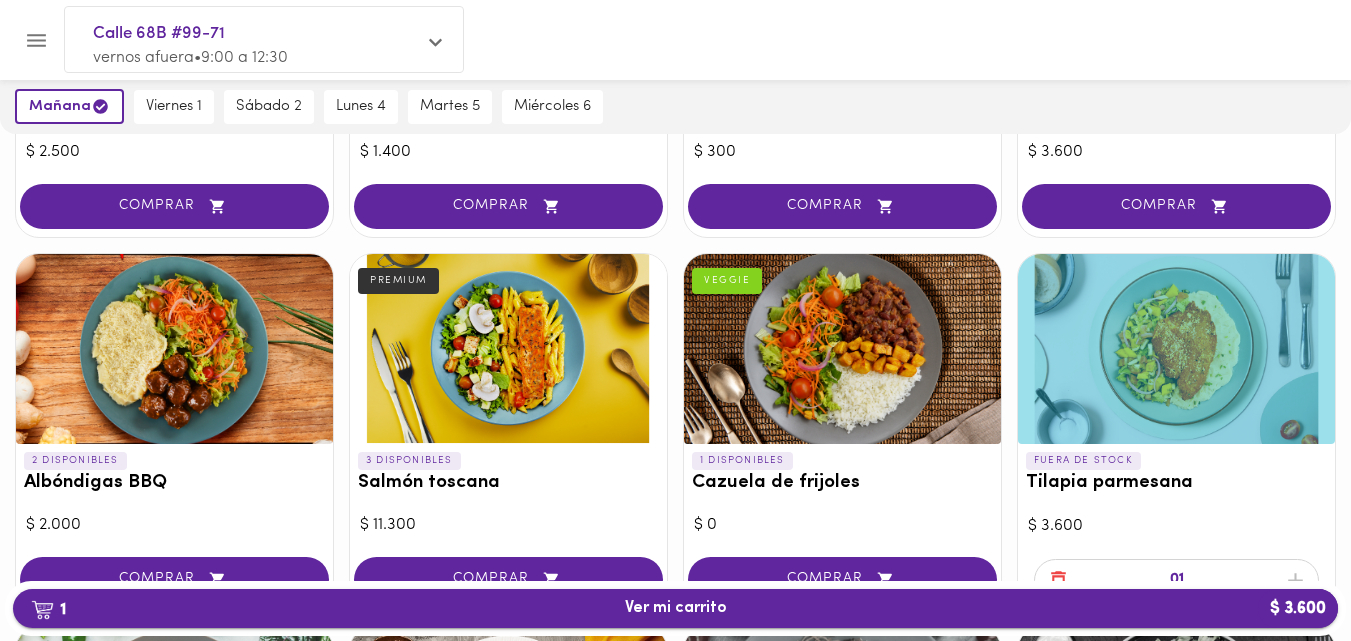 click on "1 Ver mi carrito $ 3.600" at bounding box center (676, 608) 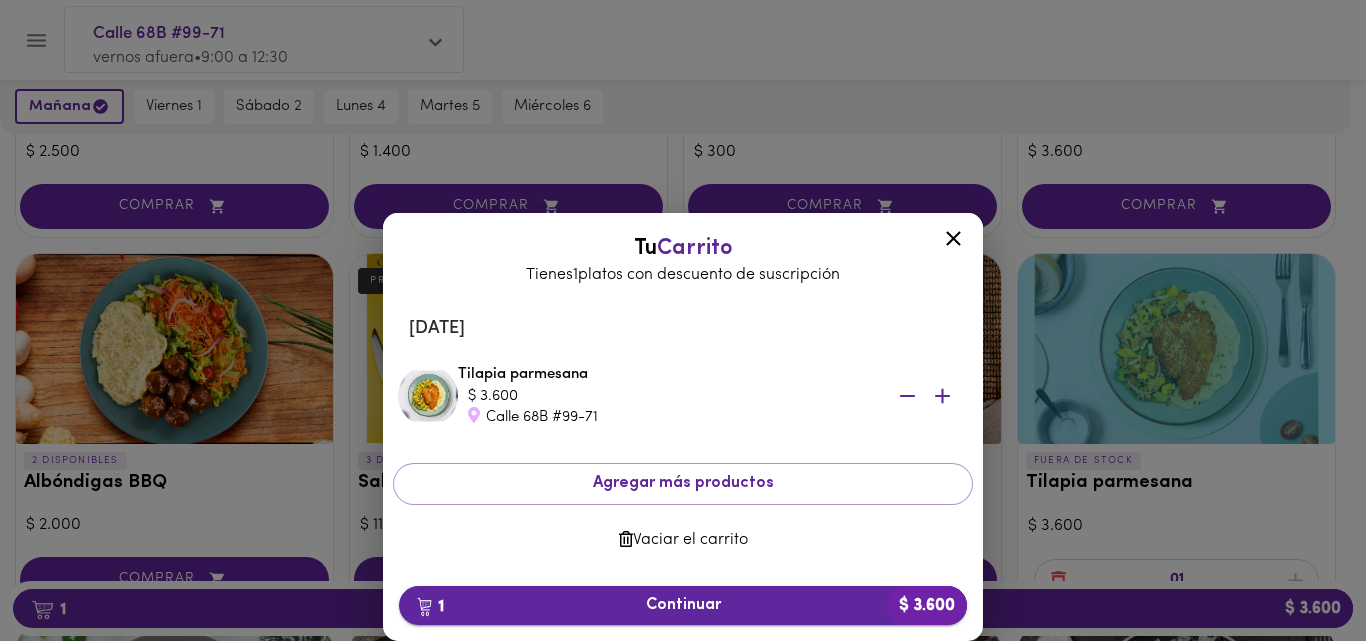 click on "1 Continuar $ 3.600" at bounding box center [683, 605] 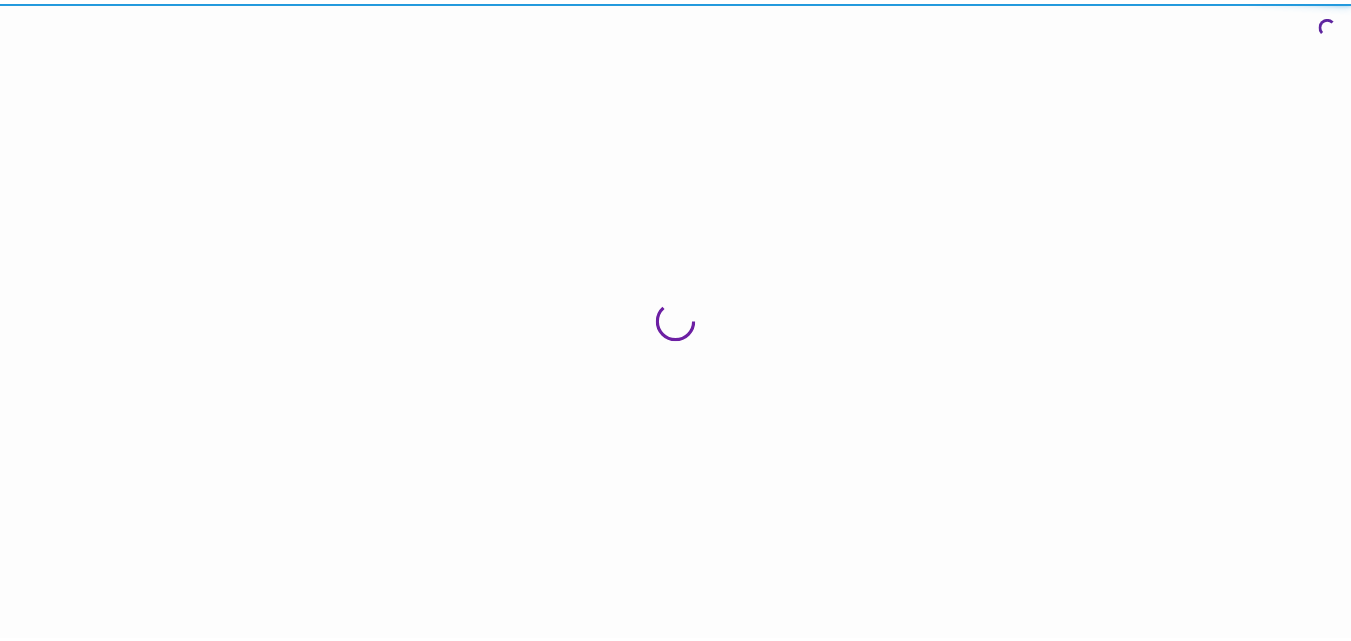 scroll, scrollTop: 0, scrollLeft: 0, axis: both 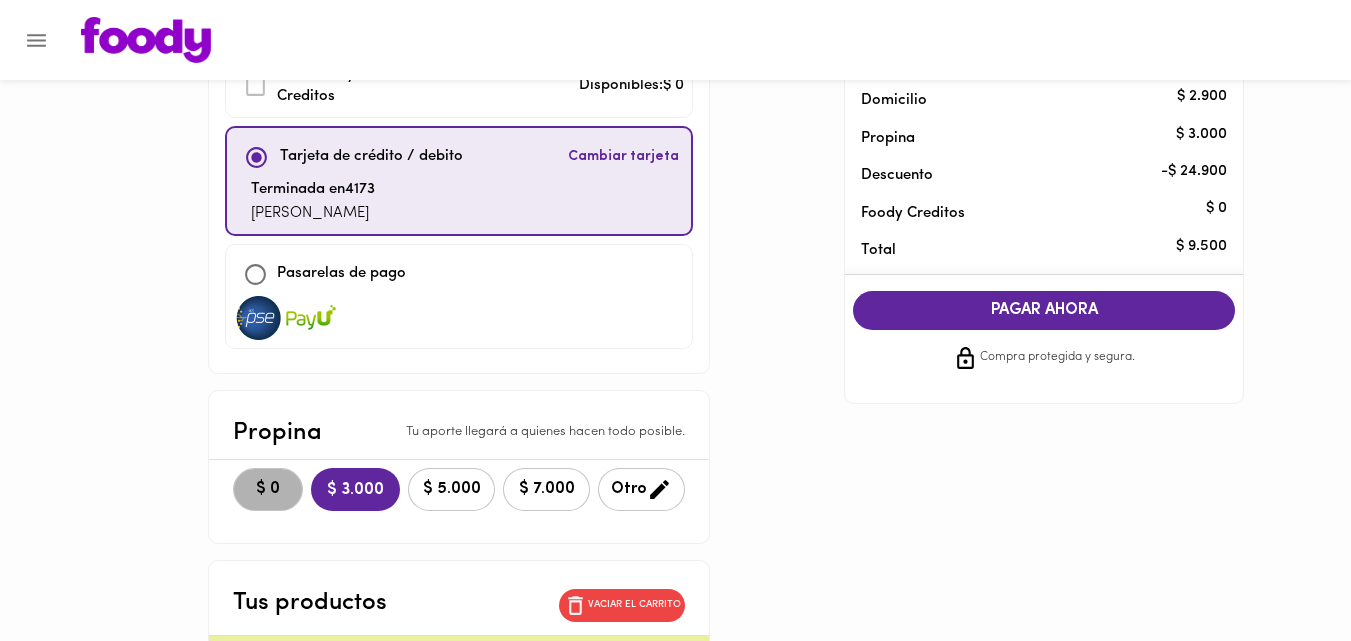 click on "$ 0" at bounding box center [268, 489] 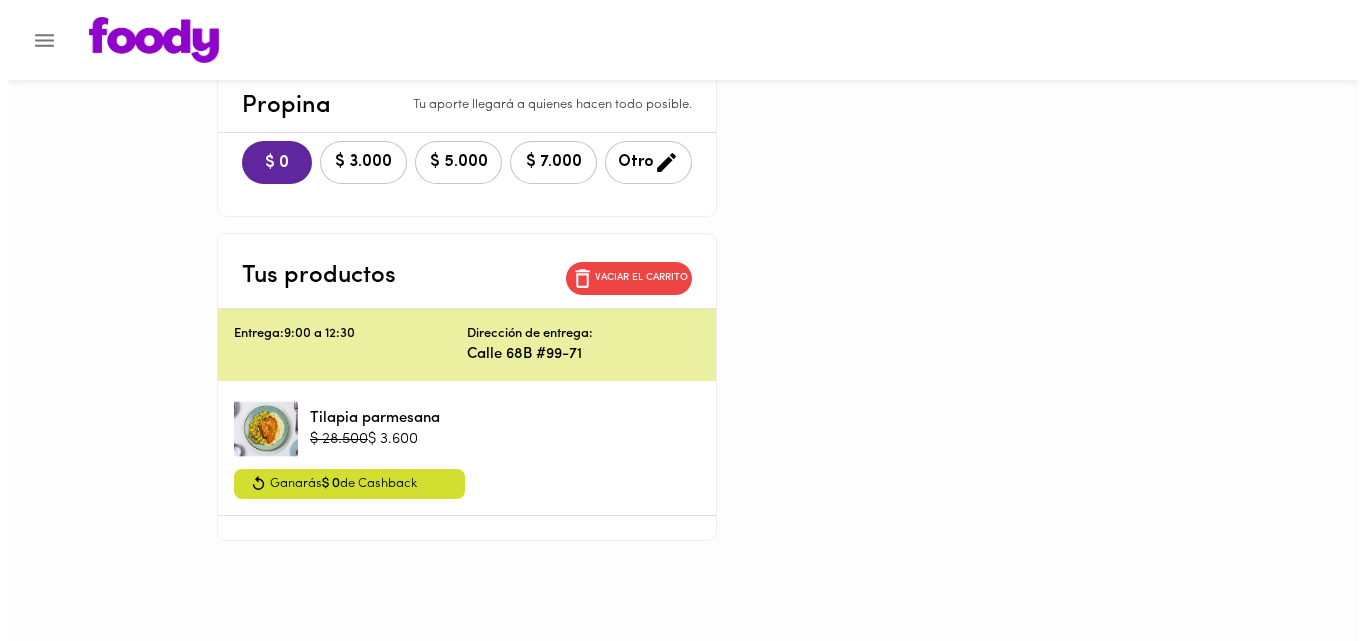 scroll, scrollTop: 0, scrollLeft: 0, axis: both 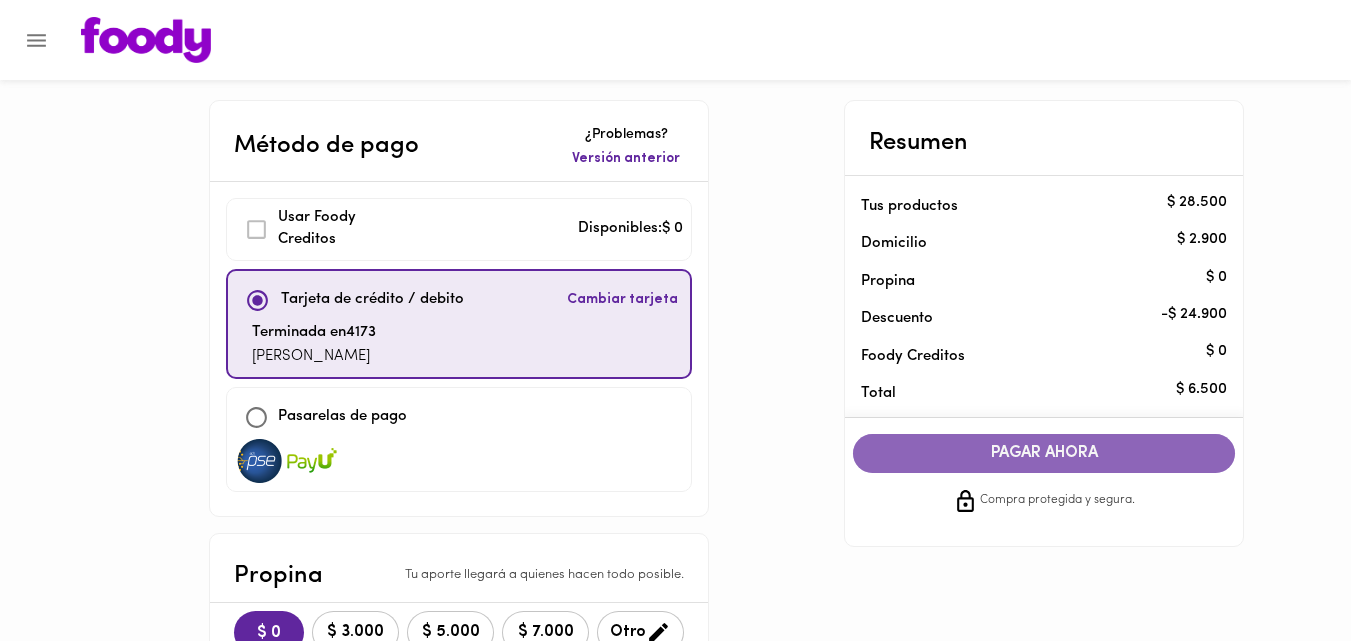 click on "PAGAR AHORA" at bounding box center (1044, 453) 